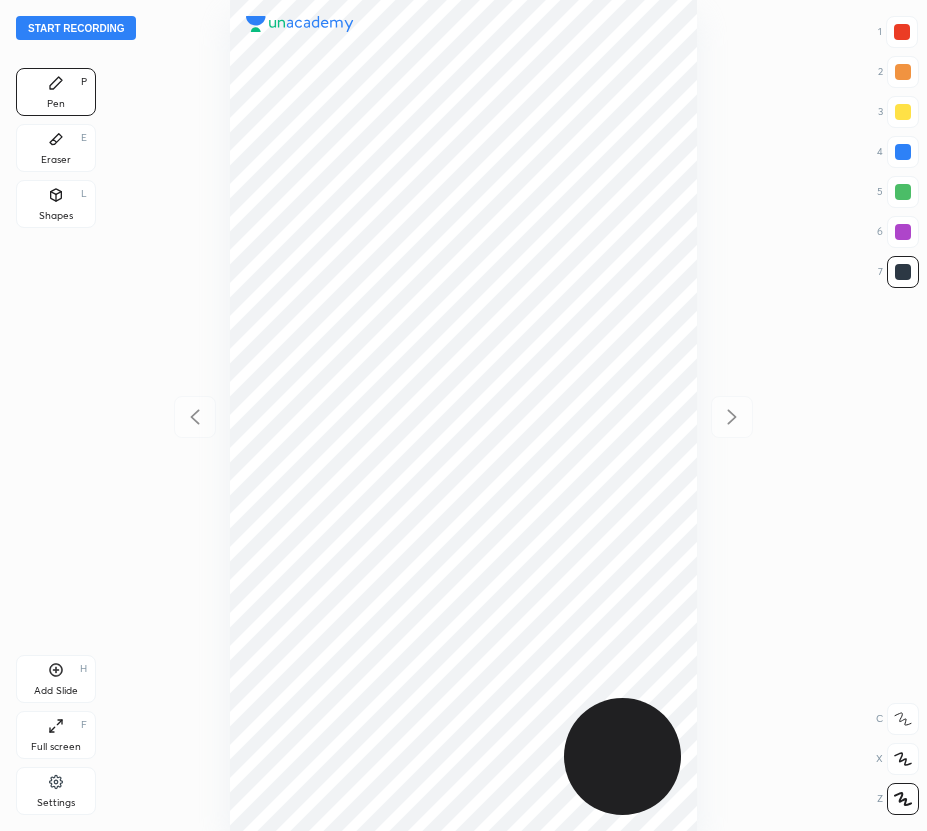 scroll, scrollTop: 0, scrollLeft: 0, axis: both 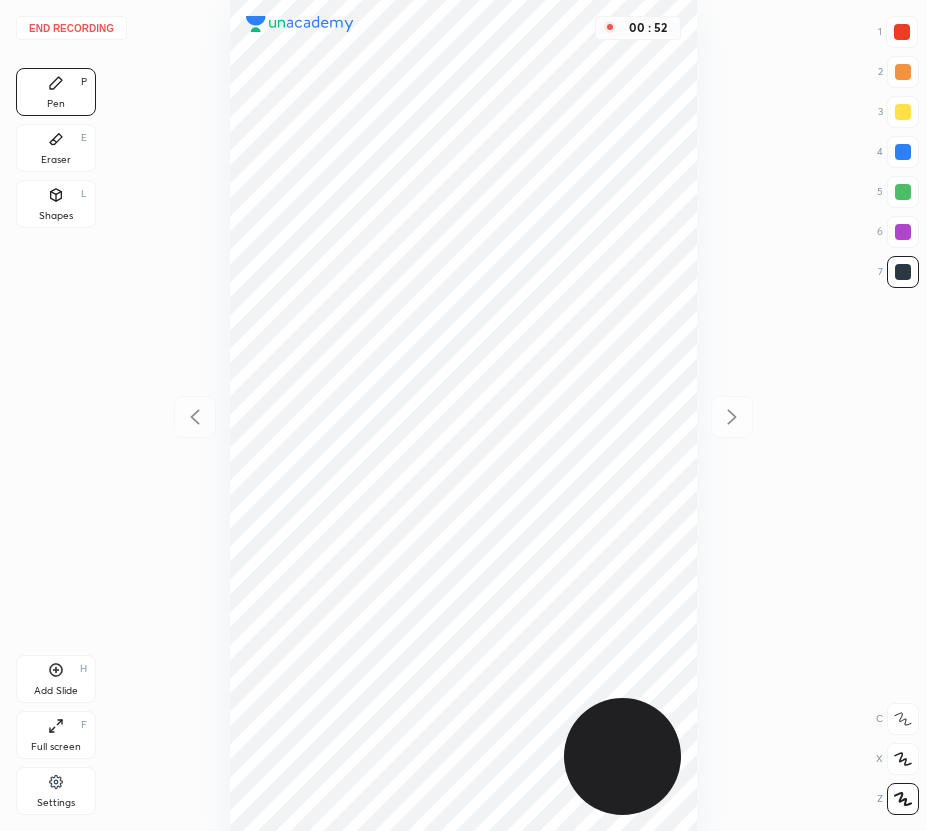 drag, startPoint x: 901, startPoint y: 32, endPoint x: 900, endPoint y: 57, distance: 25.019993 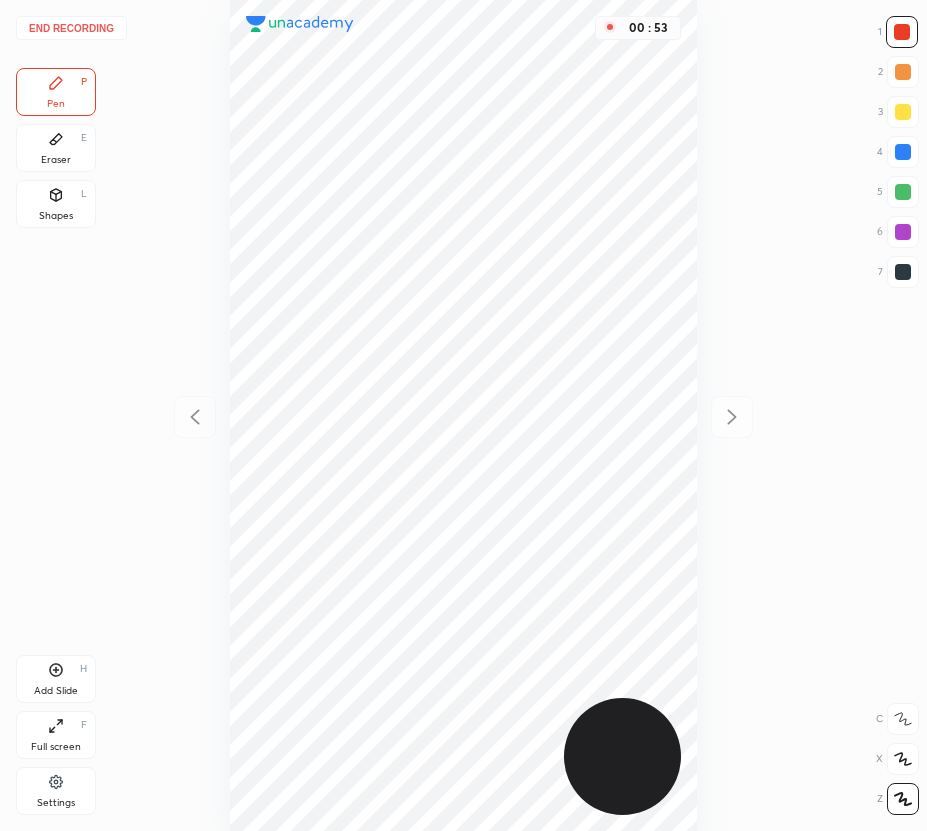 click at bounding box center [903, 272] 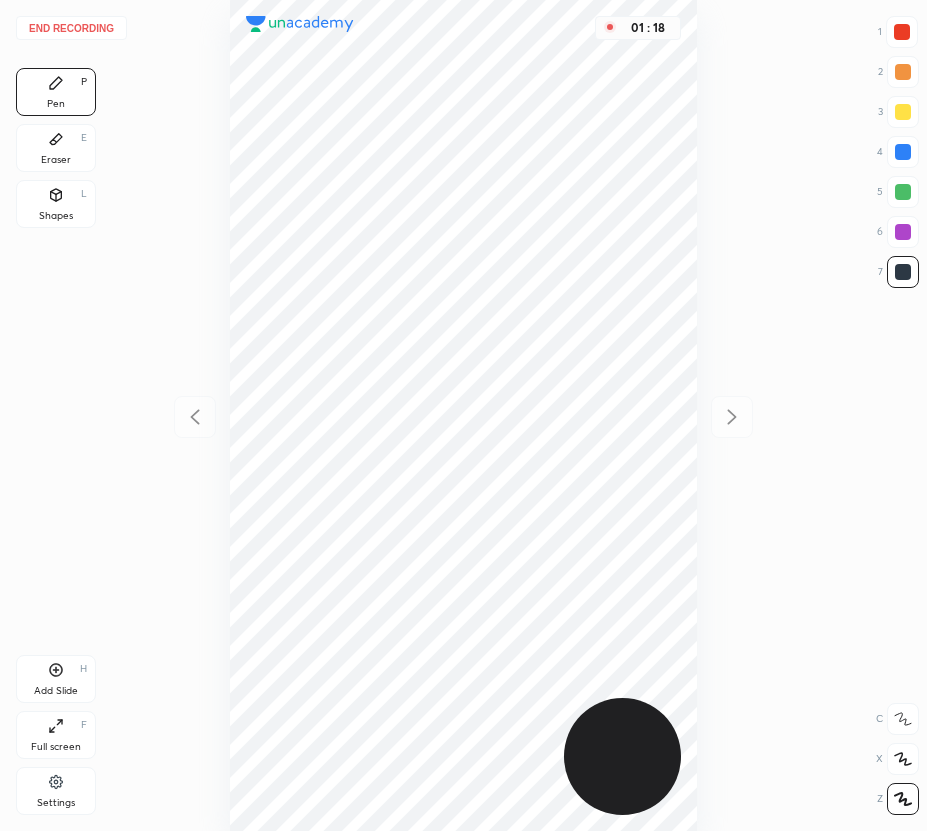drag, startPoint x: 46, startPoint y: 671, endPoint x: 41, endPoint y: 698, distance: 27.45906 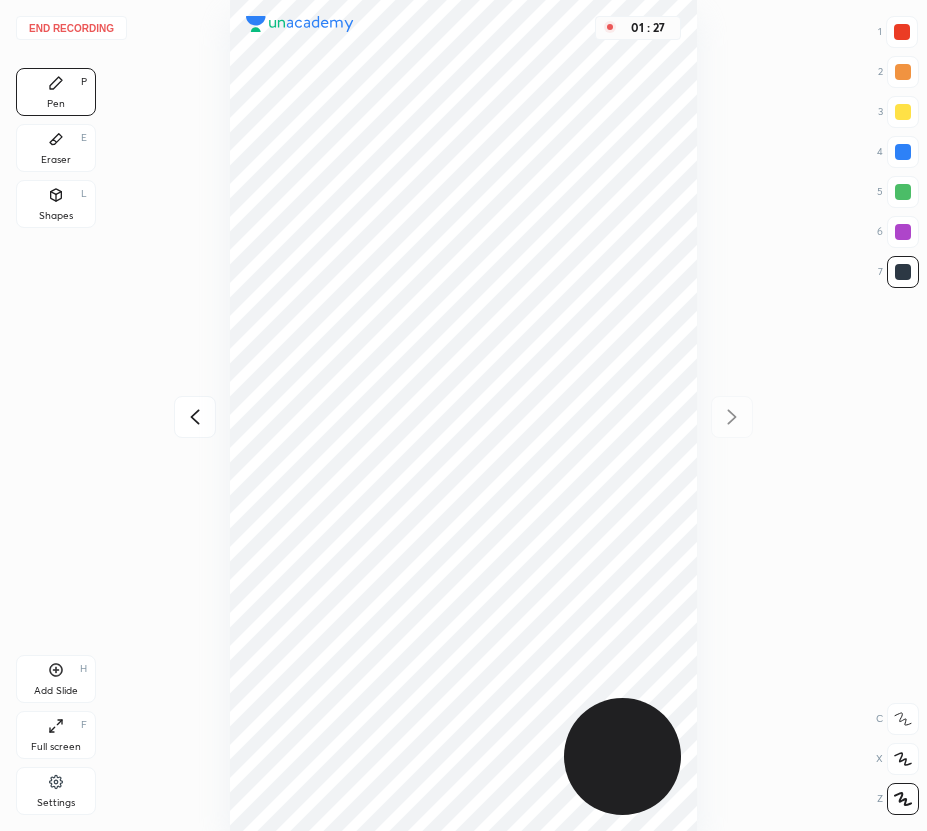 click 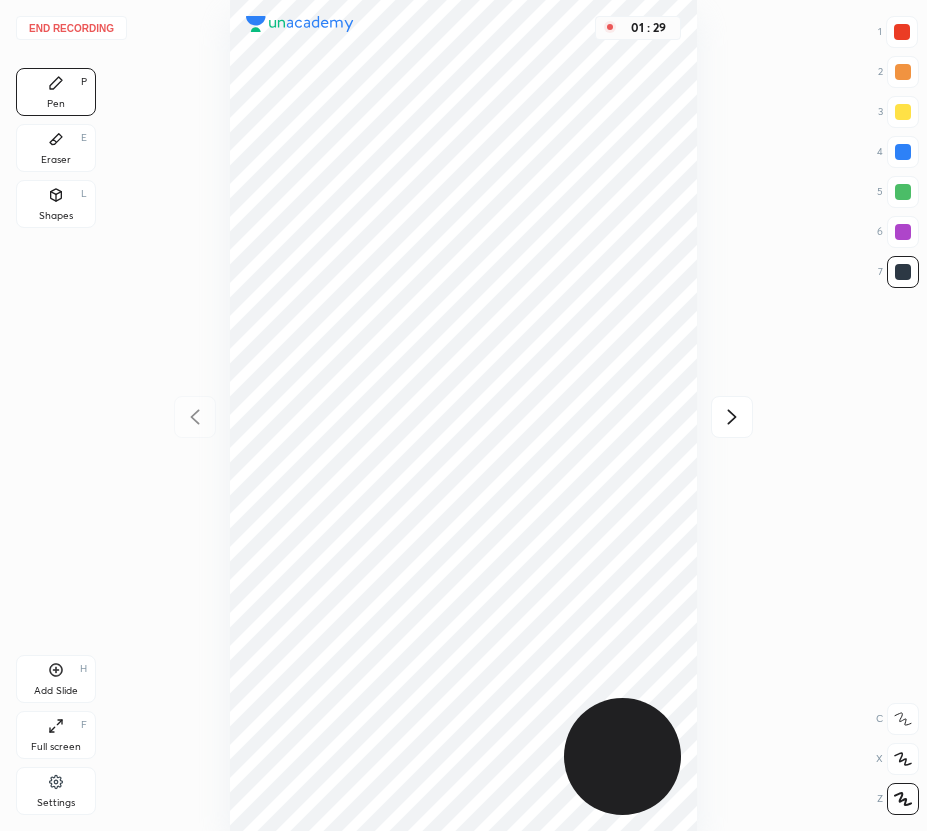 click 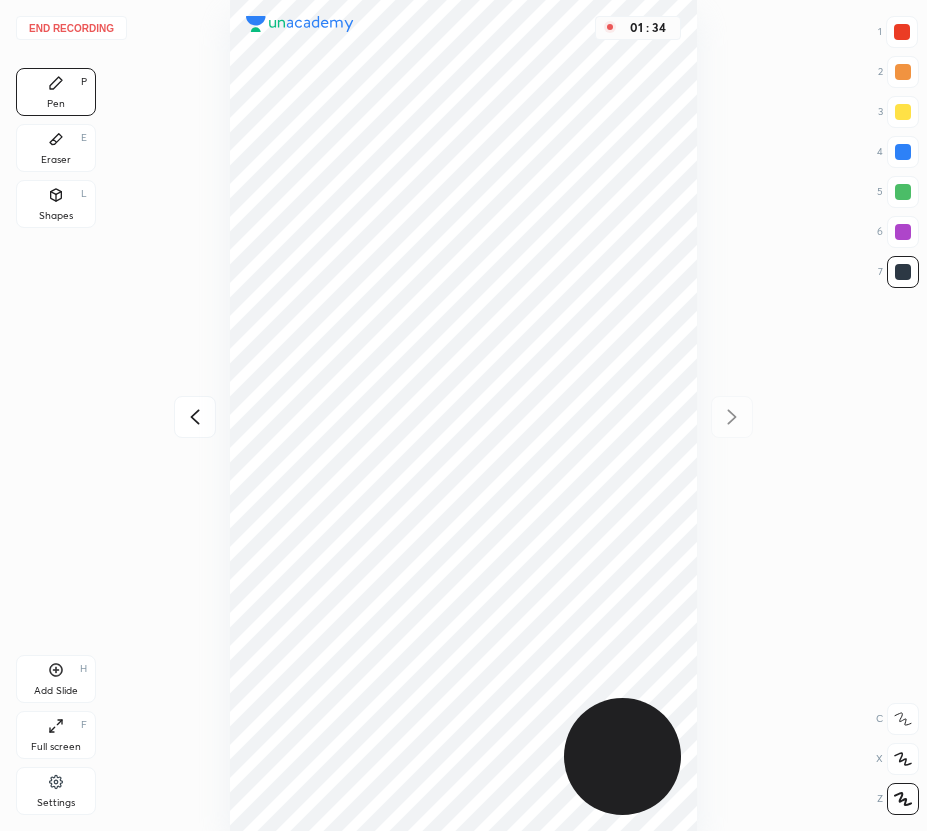 click 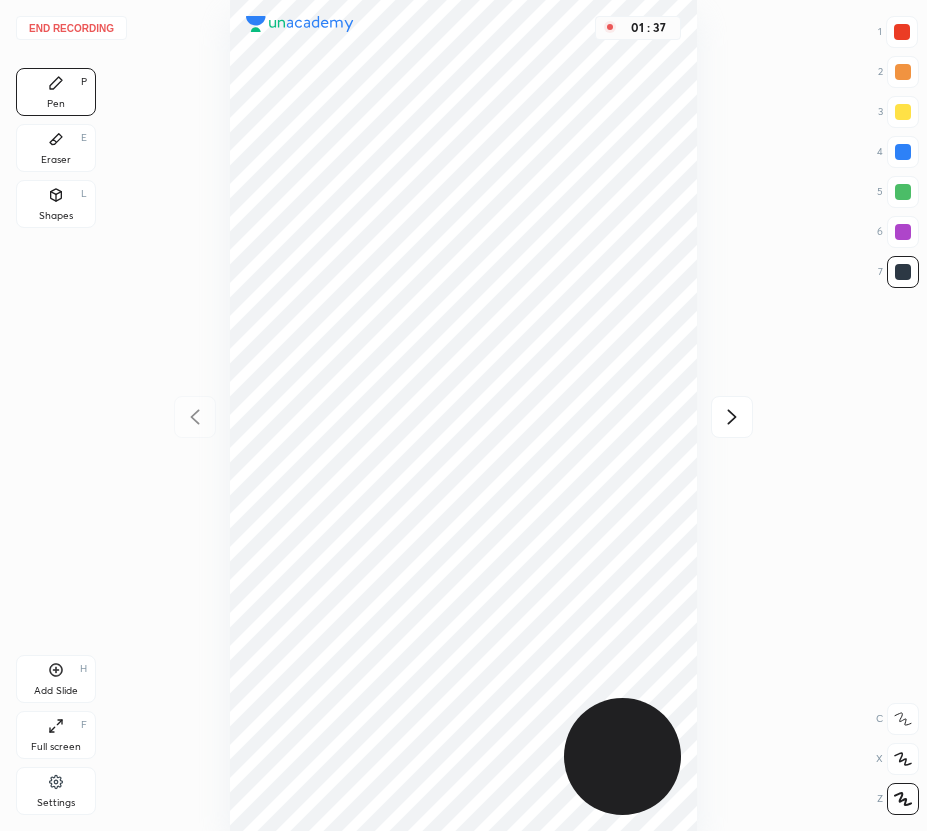 click 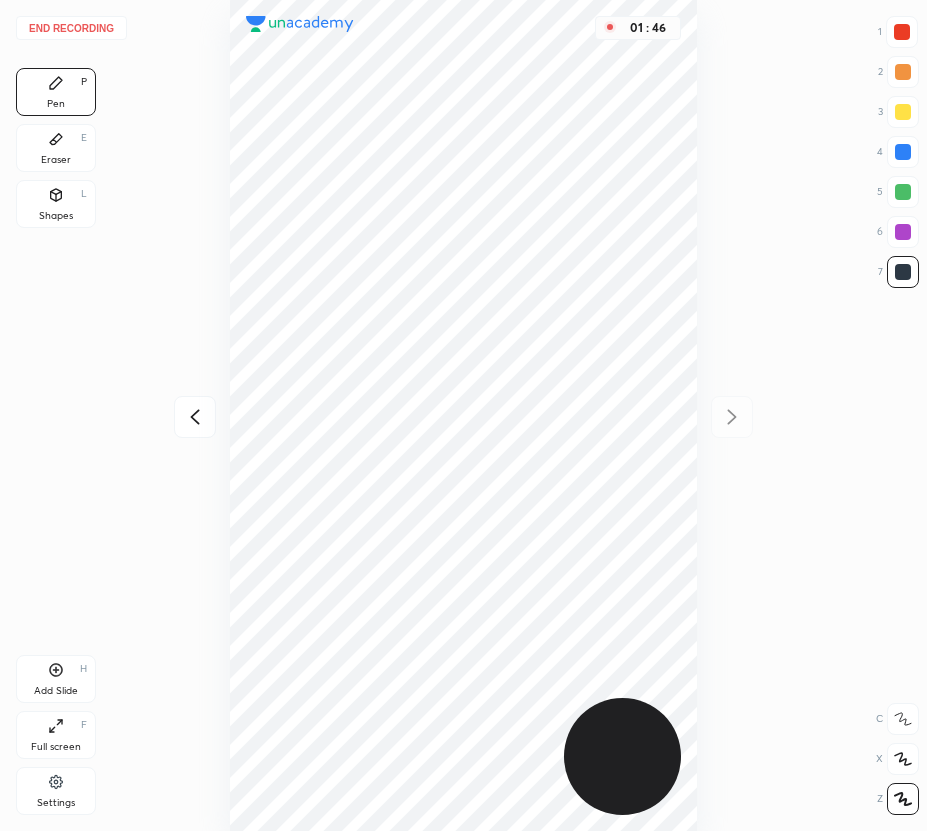 click at bounding box center (195, 417) 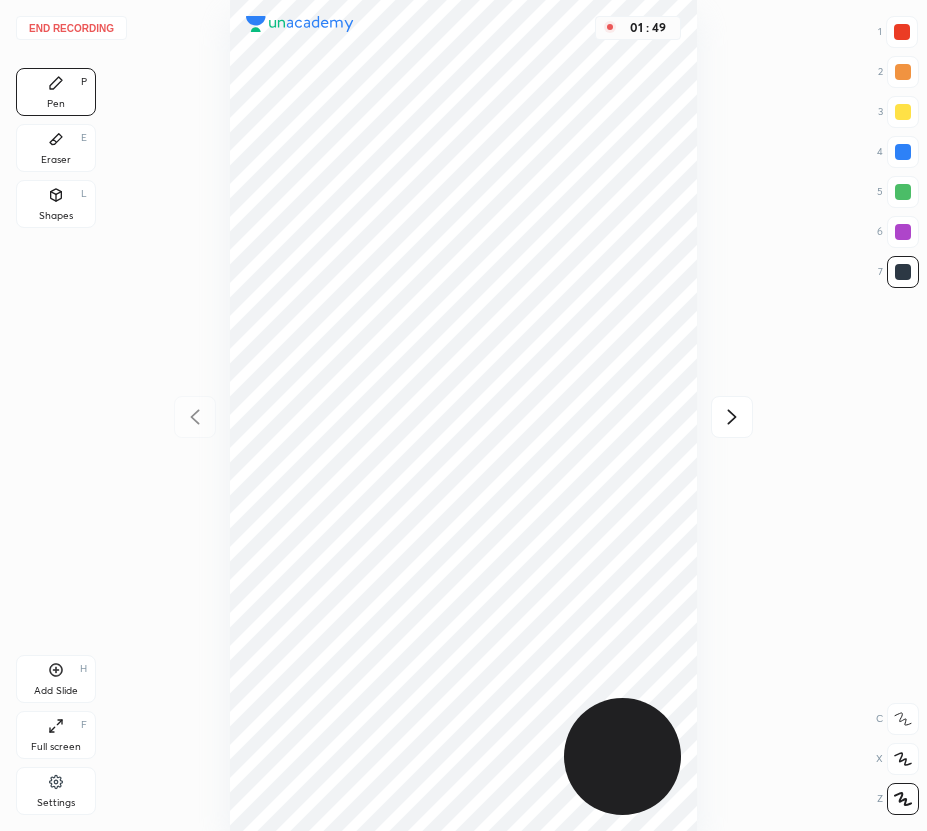 click 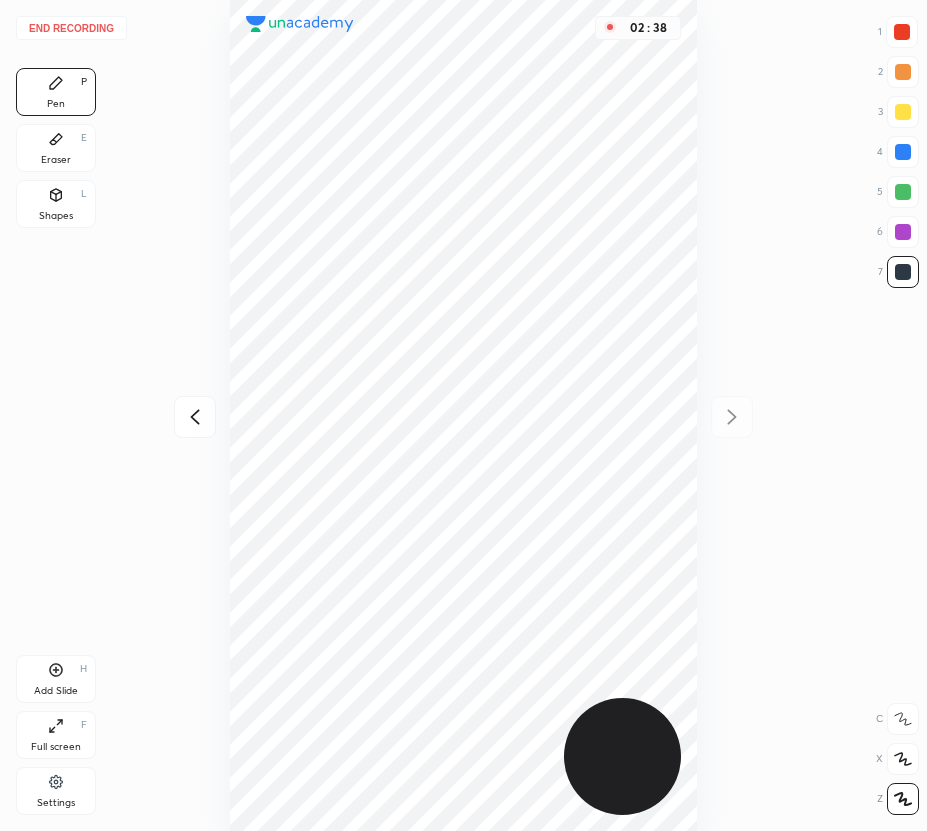 click at bounding box center [903, 232] 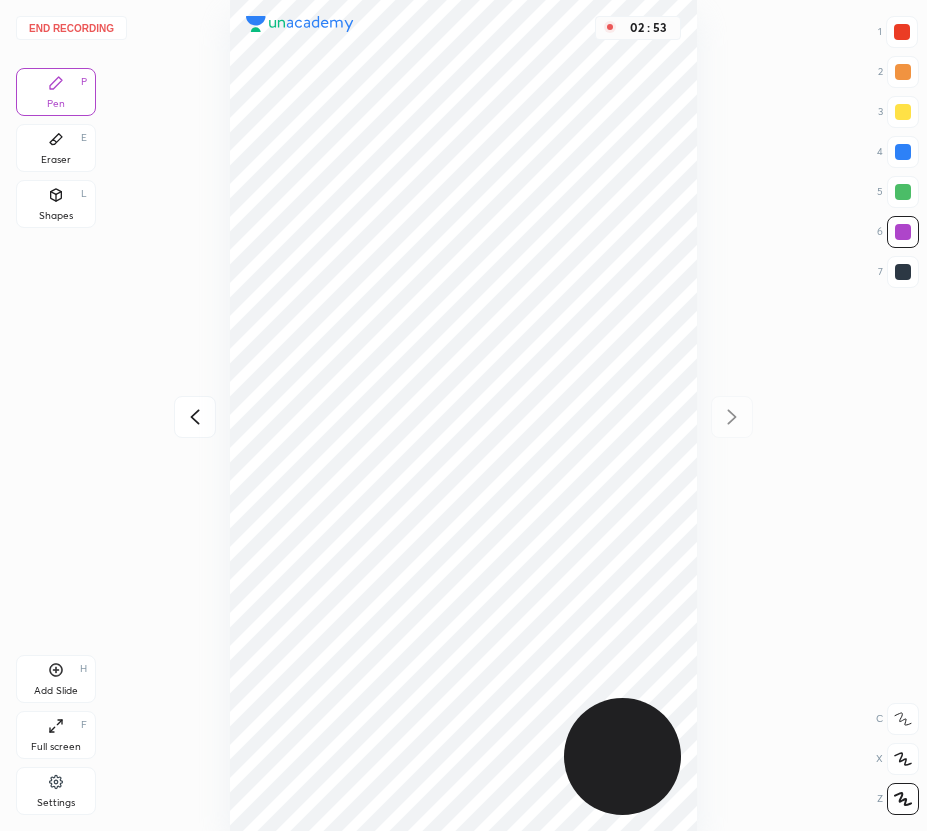 click on "Add Slide H" at bounding box center (56, 679) 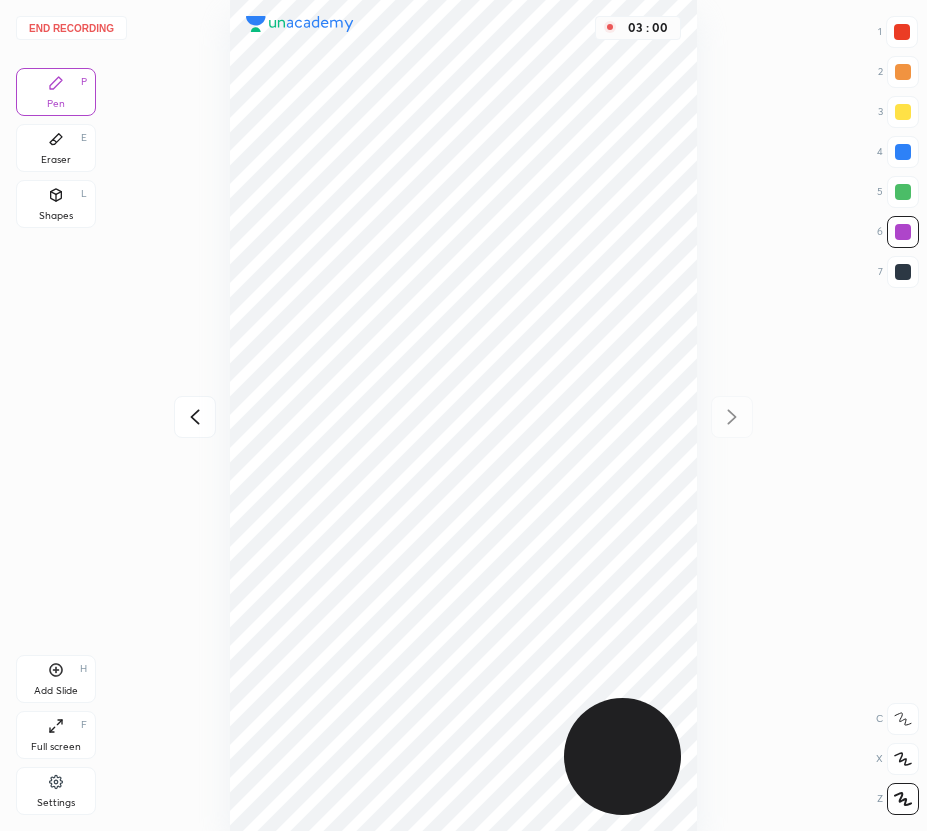 drag, startPoint x: 202, startPoint y: 423, endPoint x: 193, endPoint y: 415, distance: 12.0415945 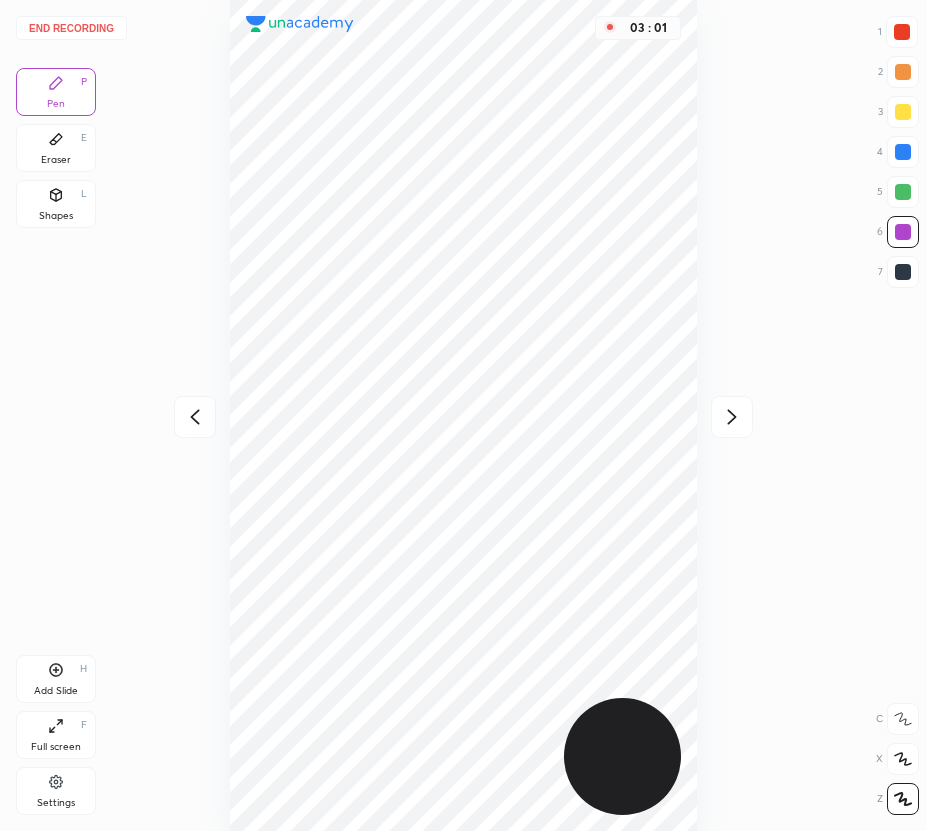 click 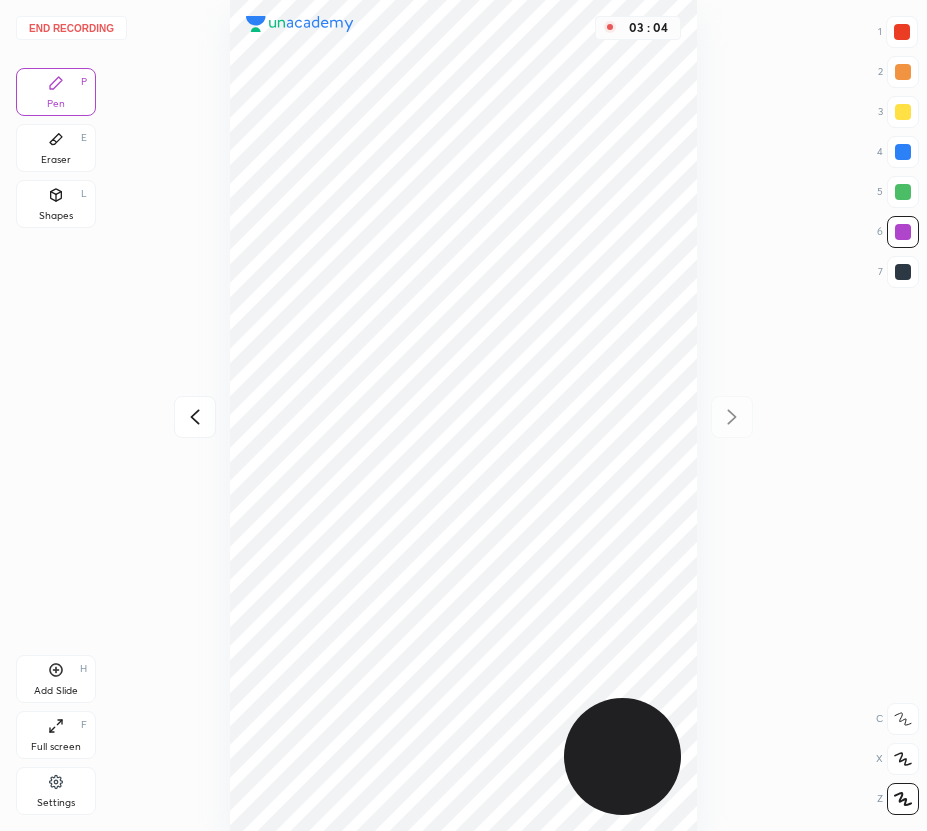 click 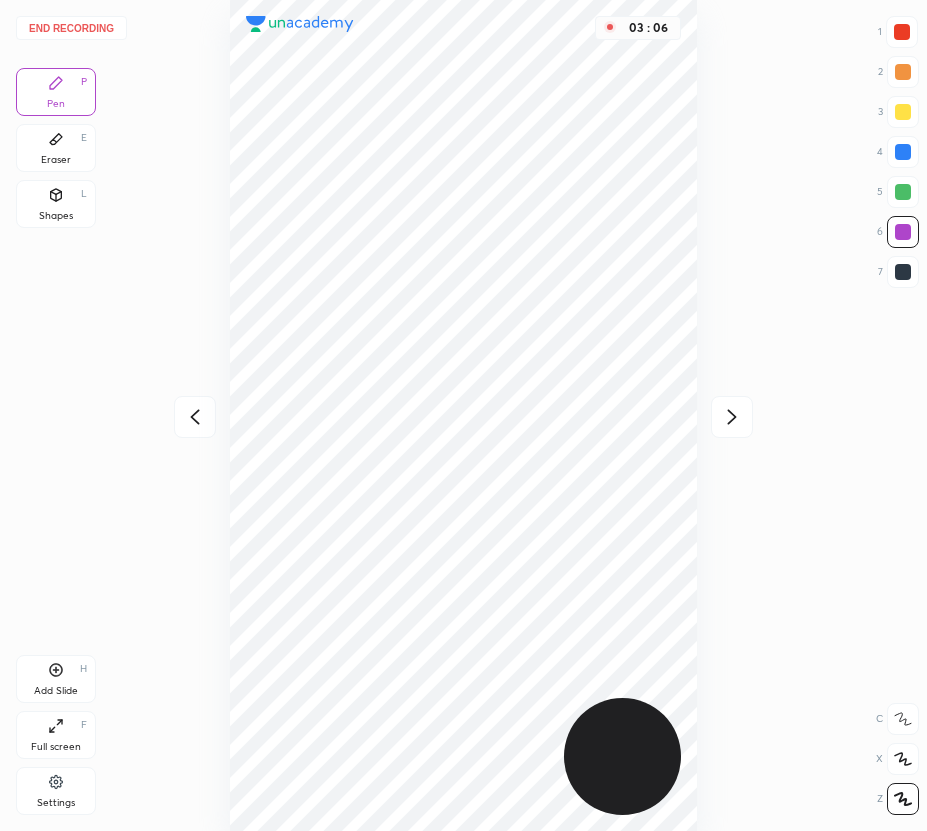 click 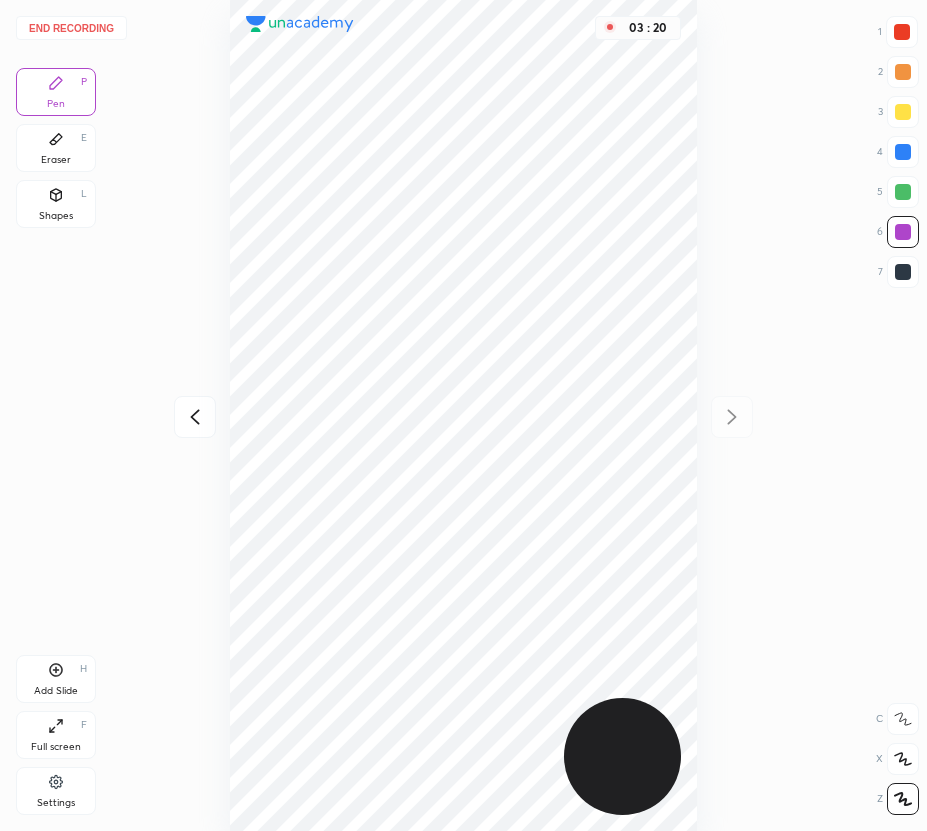 drag, startPoint x: 194, startPoint y: 413, endPoint x: 191, endPoint y: 403, distance: 10.440307 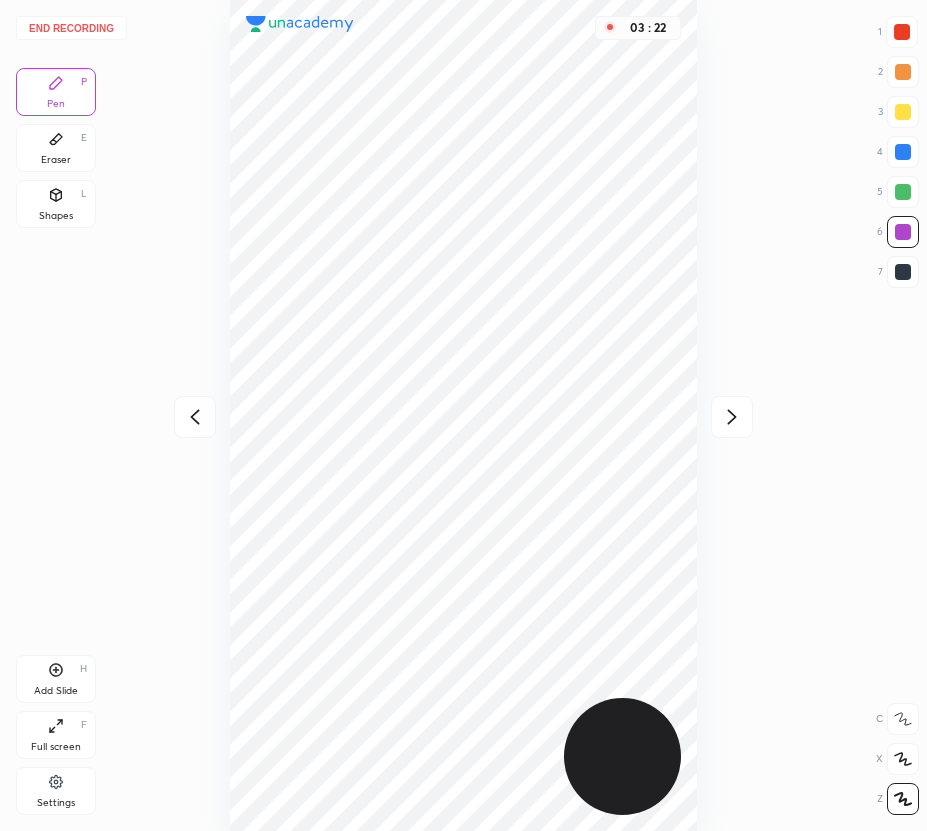 click 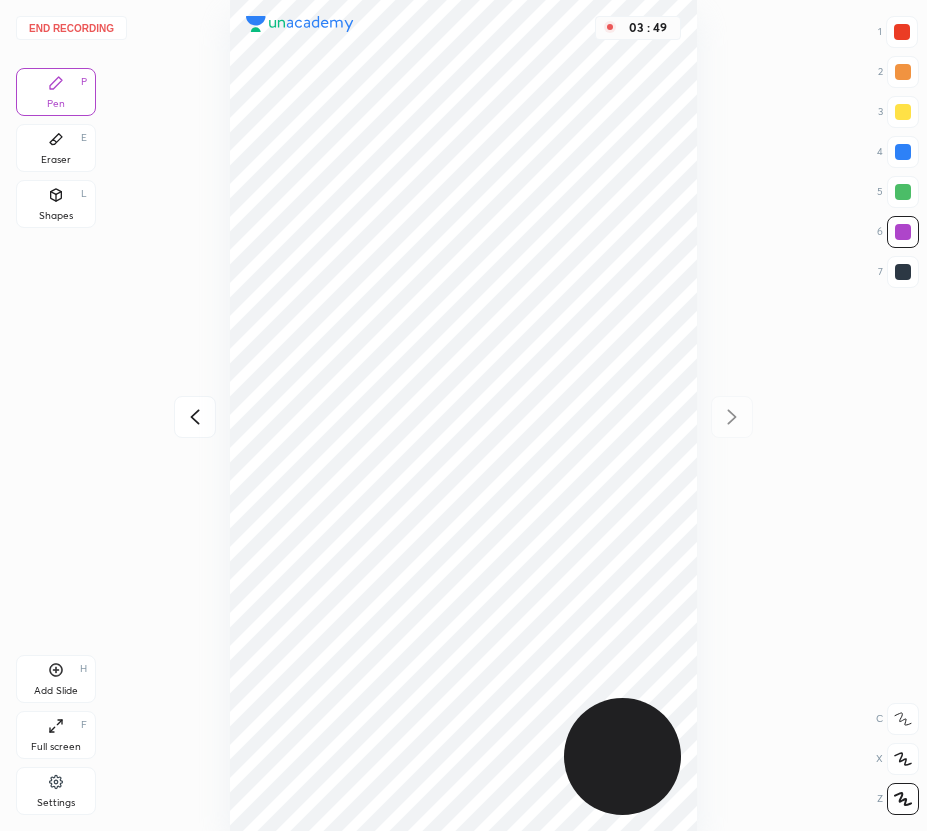 click 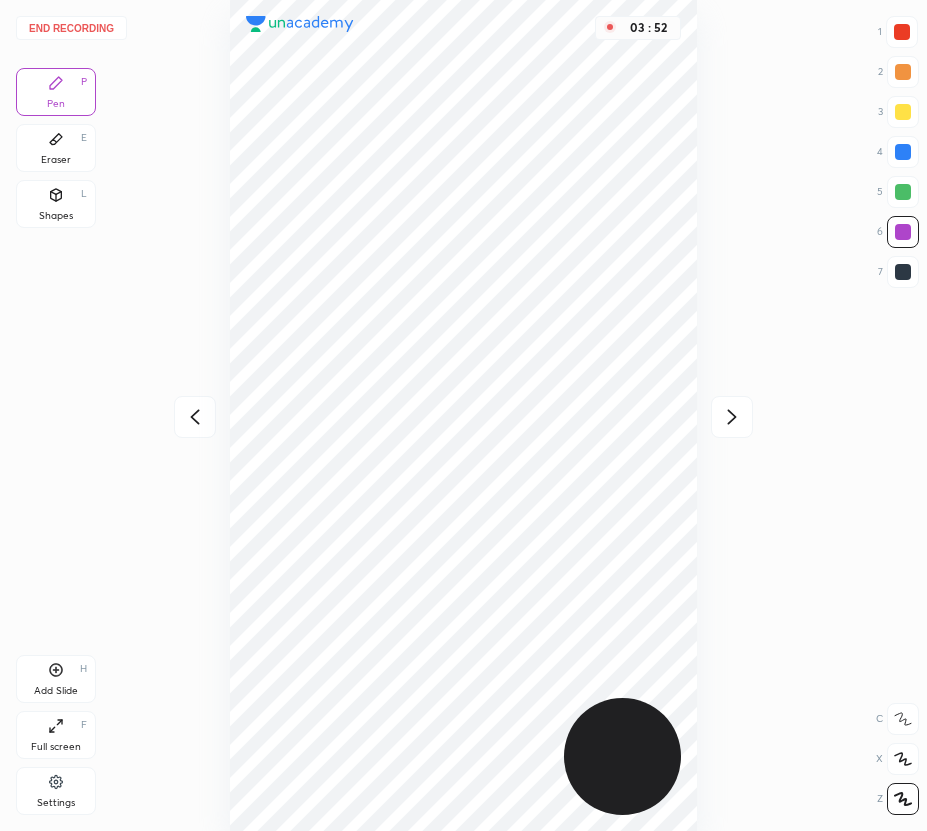 click 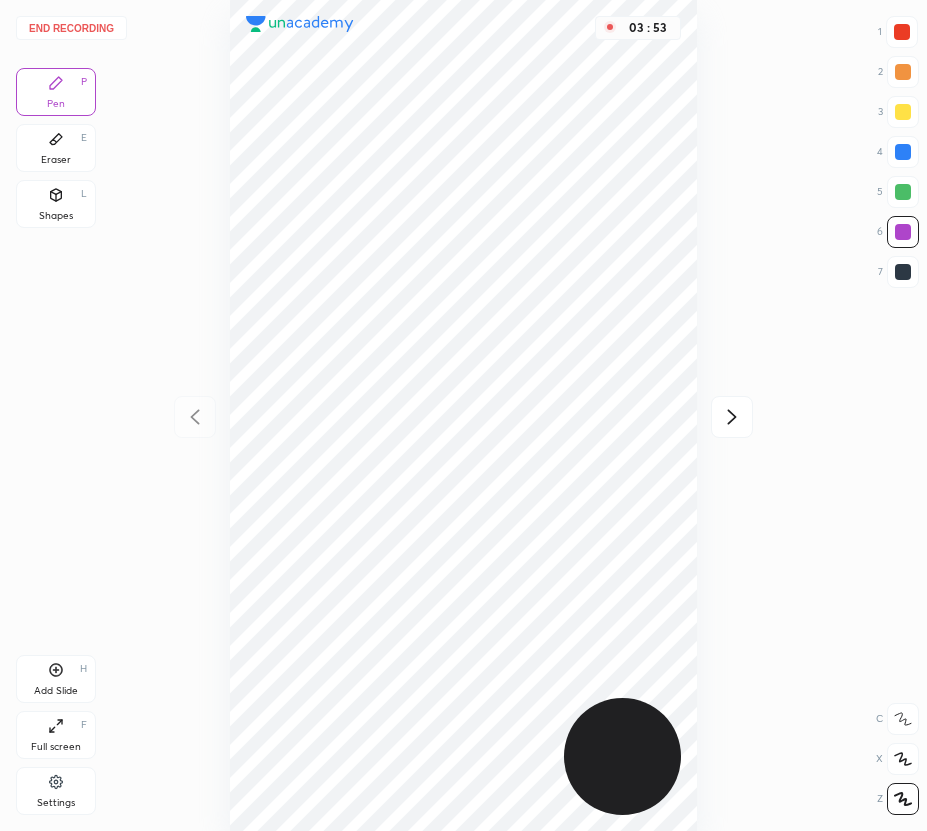 click 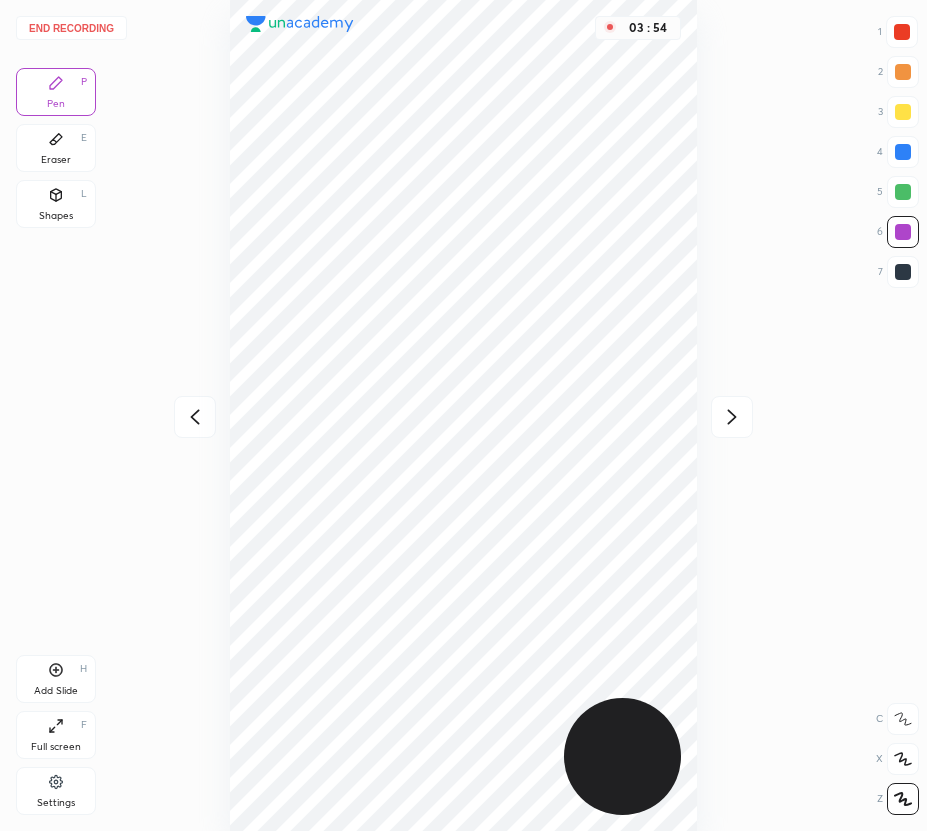drag, startPoint x: 904, startPoint y: 35, endPoint x: 715, endPoint y: 187, distance: 242.53865 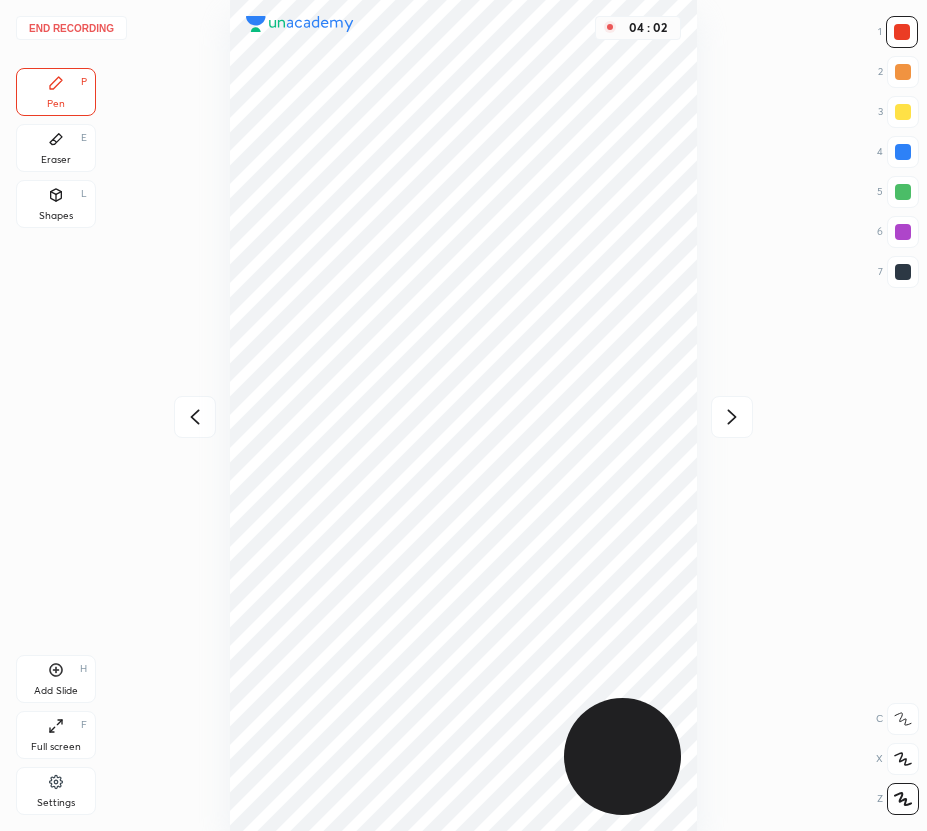 click 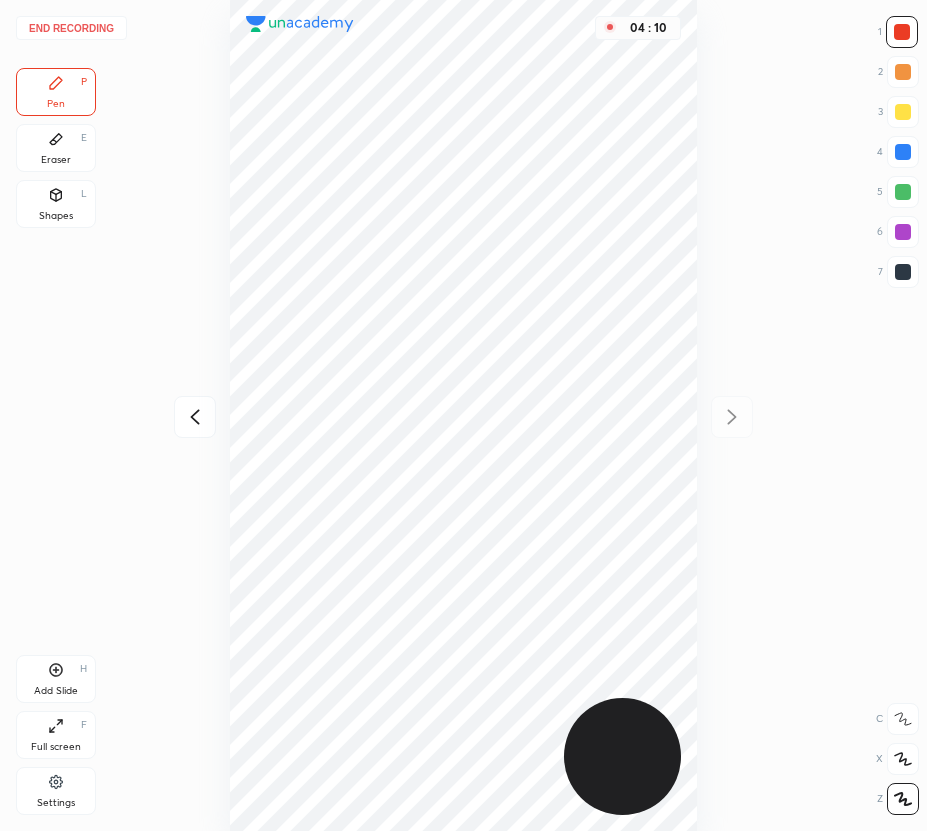 click at bounding box center (903, 232) 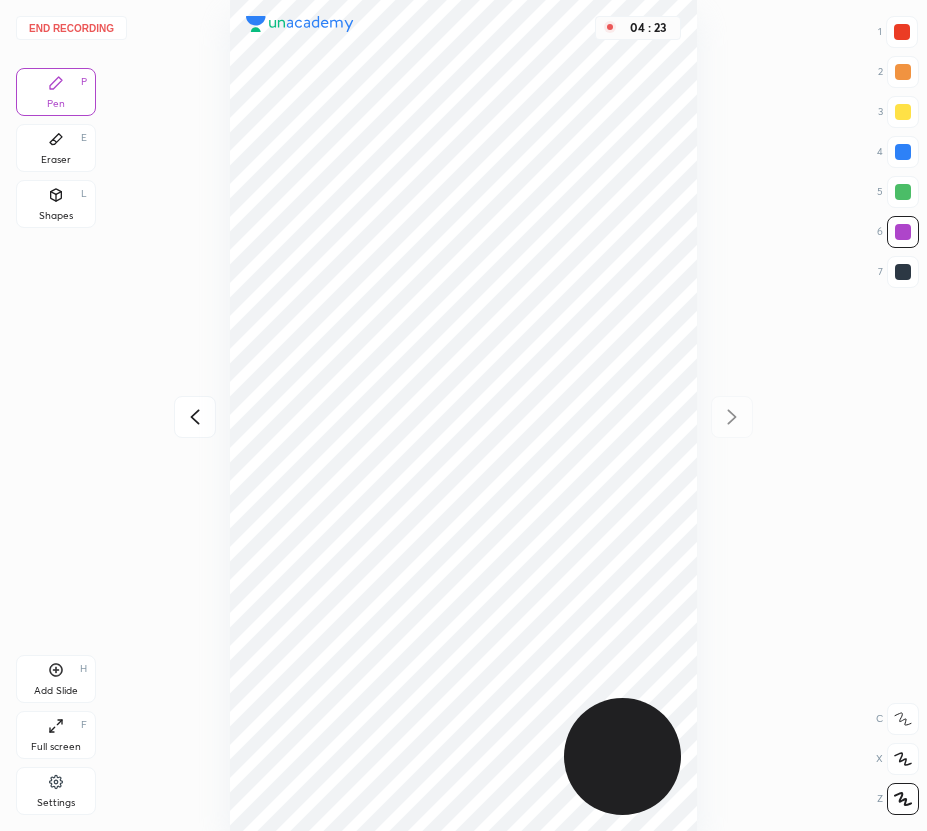 click at bounding box center (903, 272) 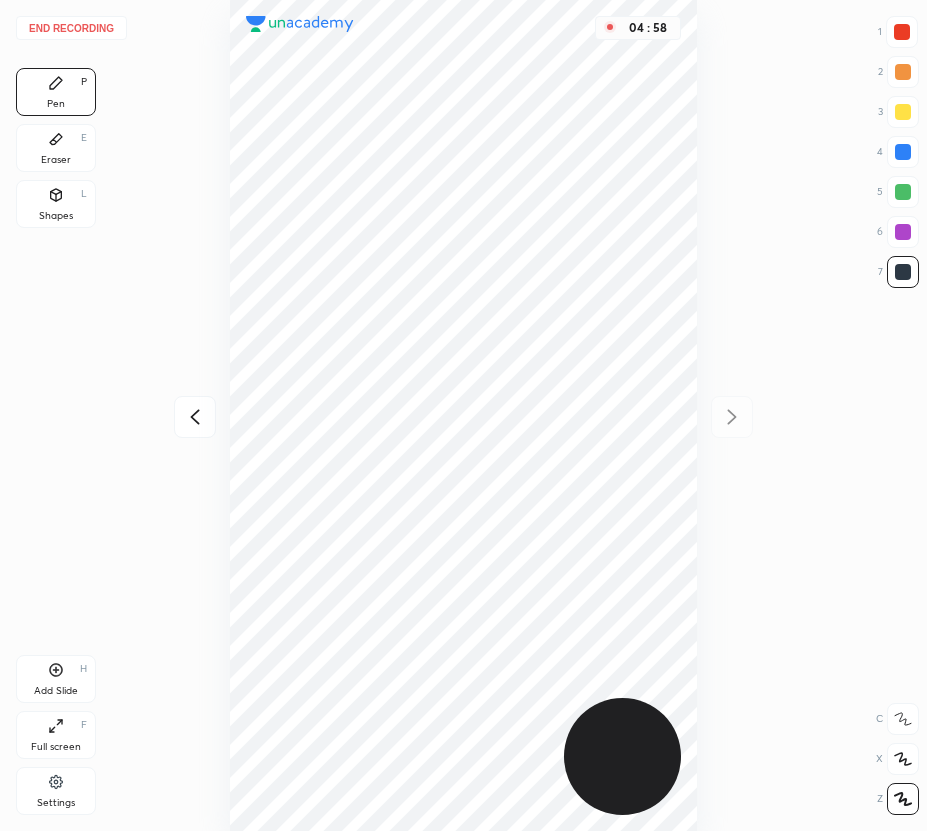 click on "Add Slide H" at bounding box center (56, 679) 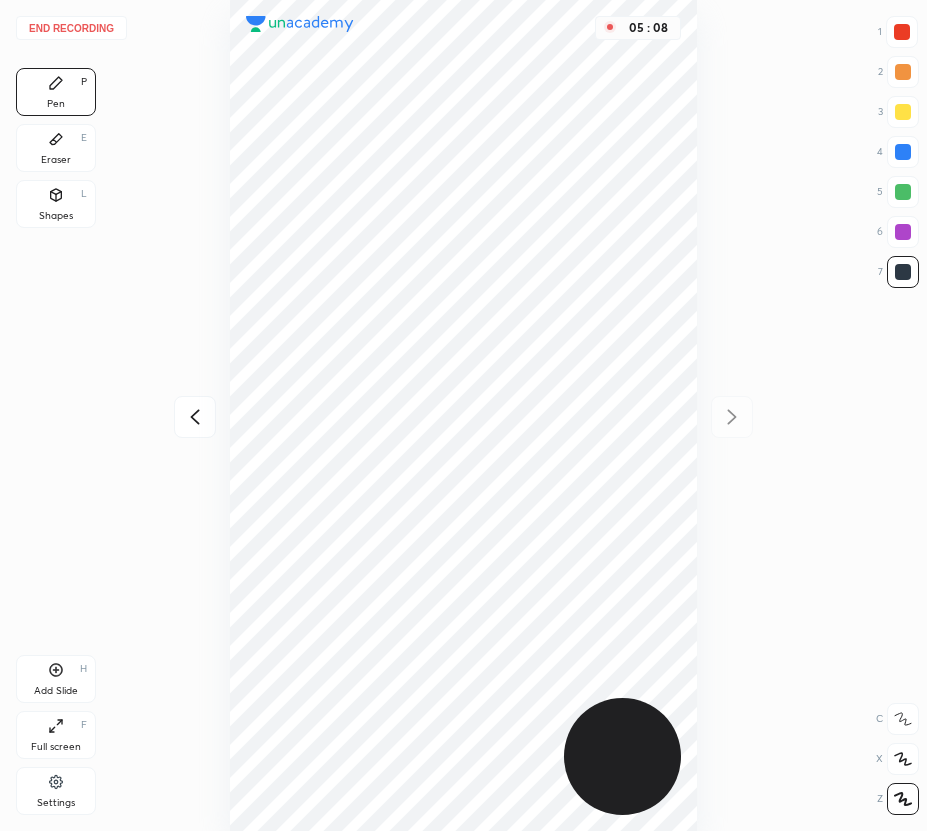 drag, startPoint x: 197, startPoint y: 410, endPoint x: 193, endPoint y: 400, distance: 10.770329 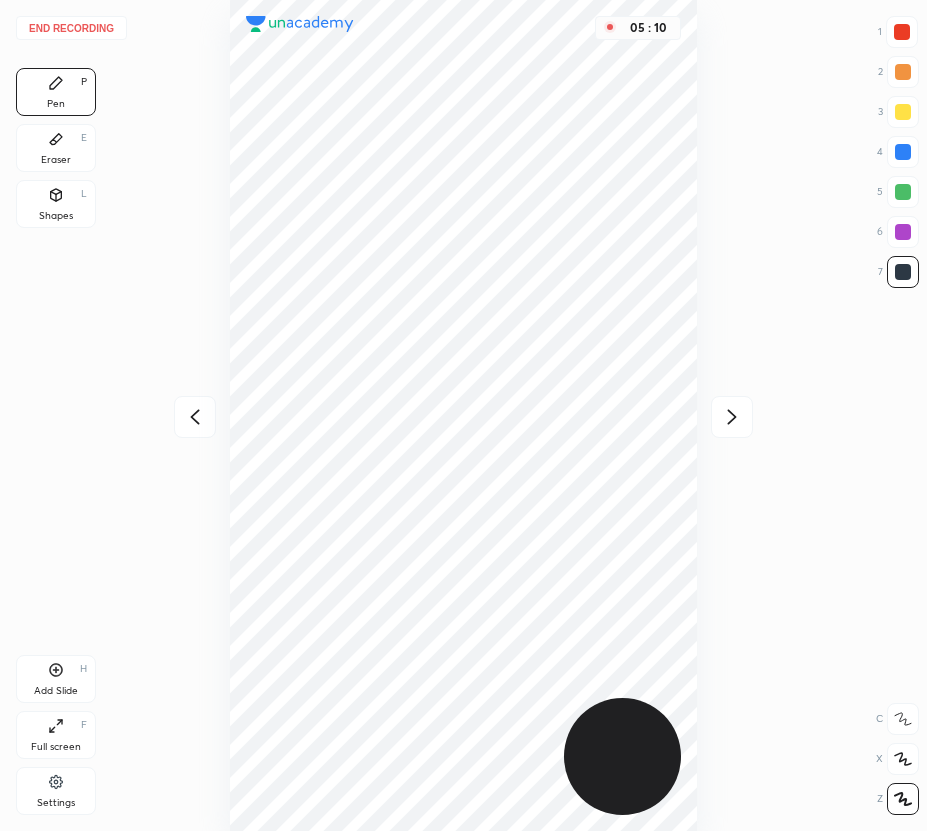 click at bounding box center [732, 417] 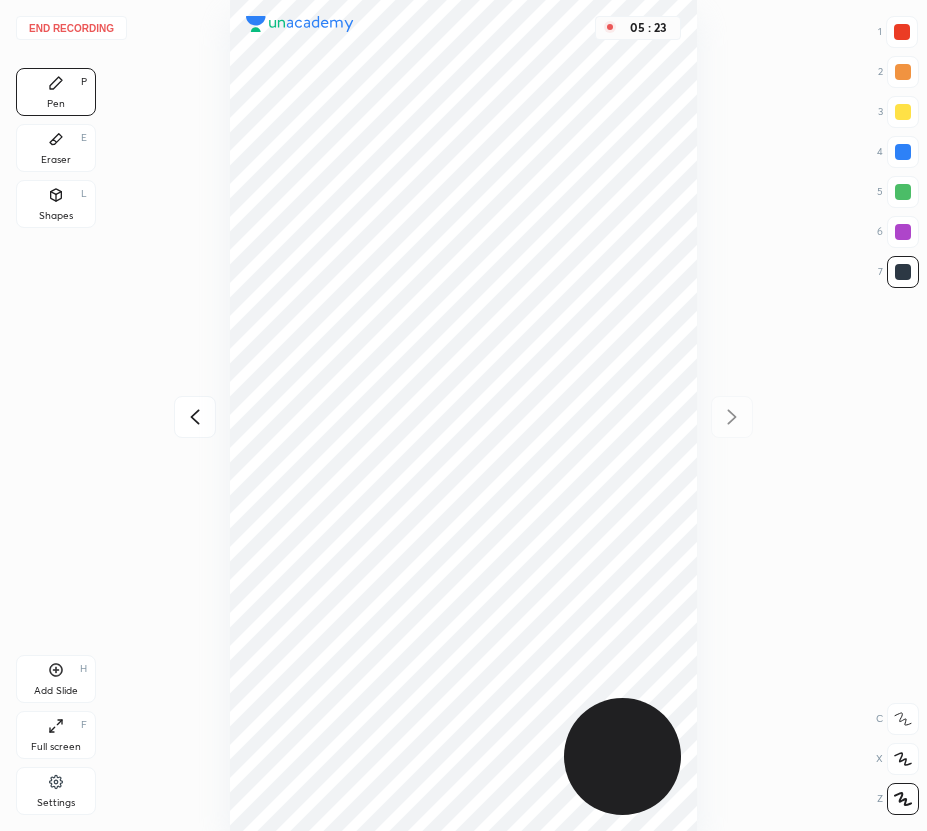 click on "End recording" at bounding box center (71, 28) 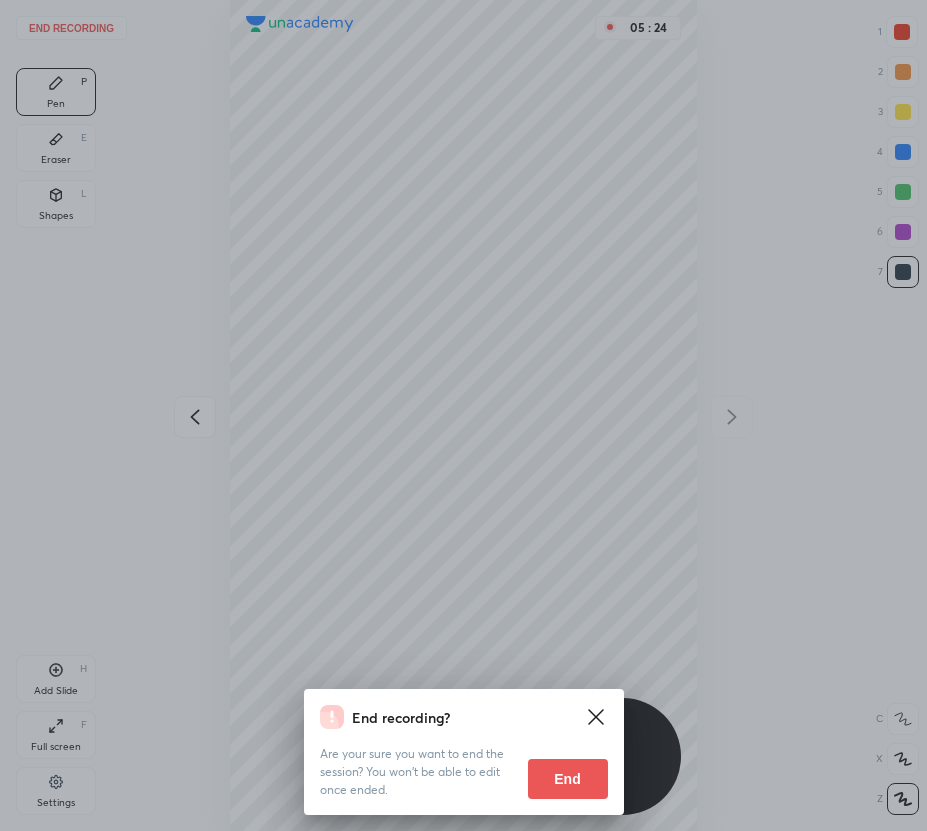 click on "End" at bounding box center [568, 779] 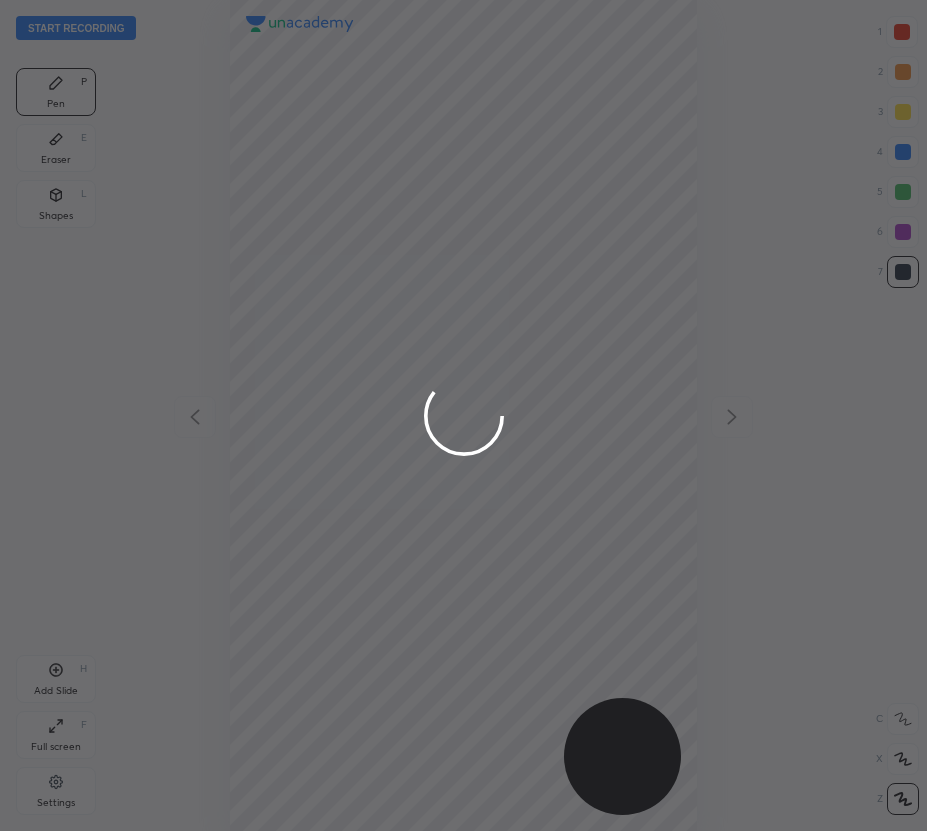 scroll, scrollTop: 99169, scrollLeft: 99393, axis: both 